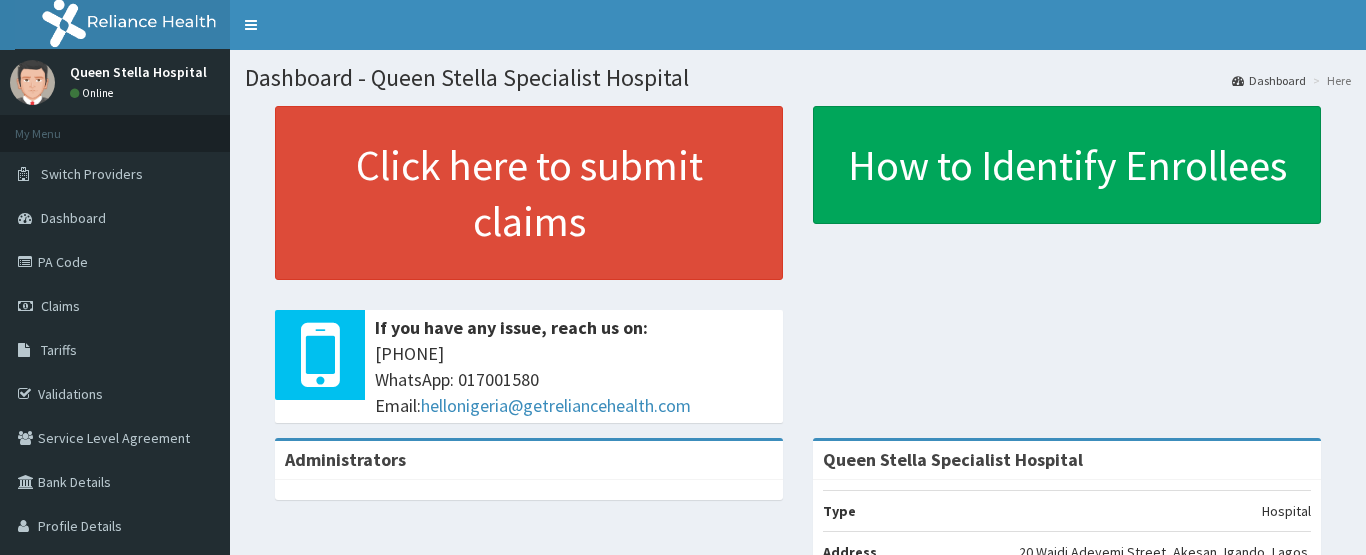 scroll, scrollTop: 0, scrollLeft: 0, axis: both 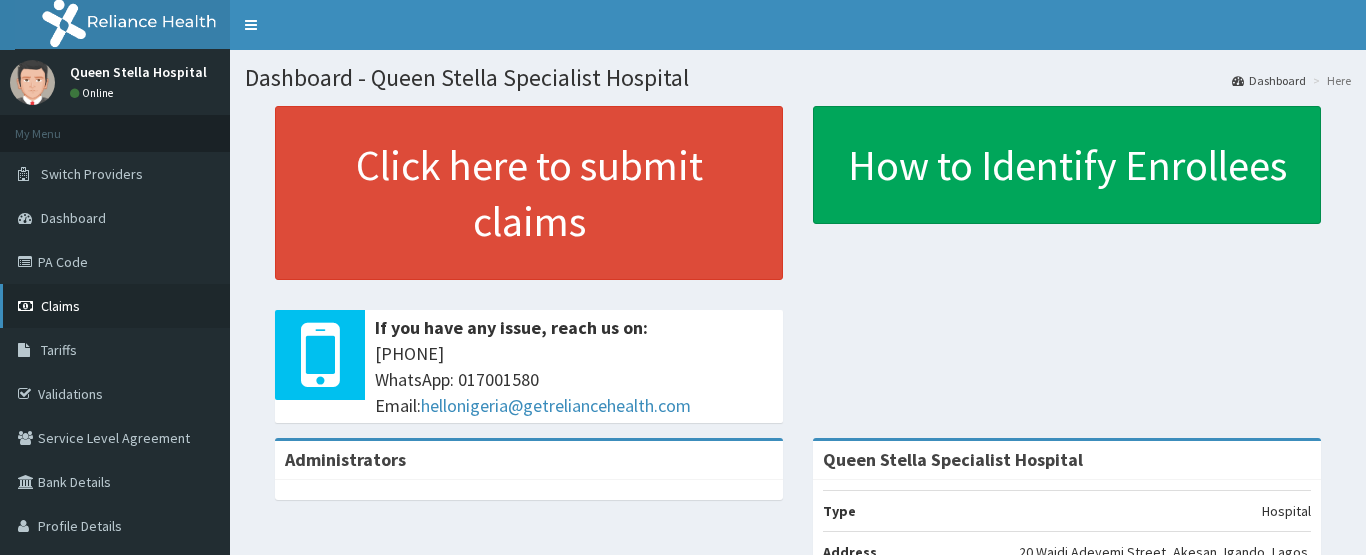 click on "Claims" at bounding box center [60, 306] 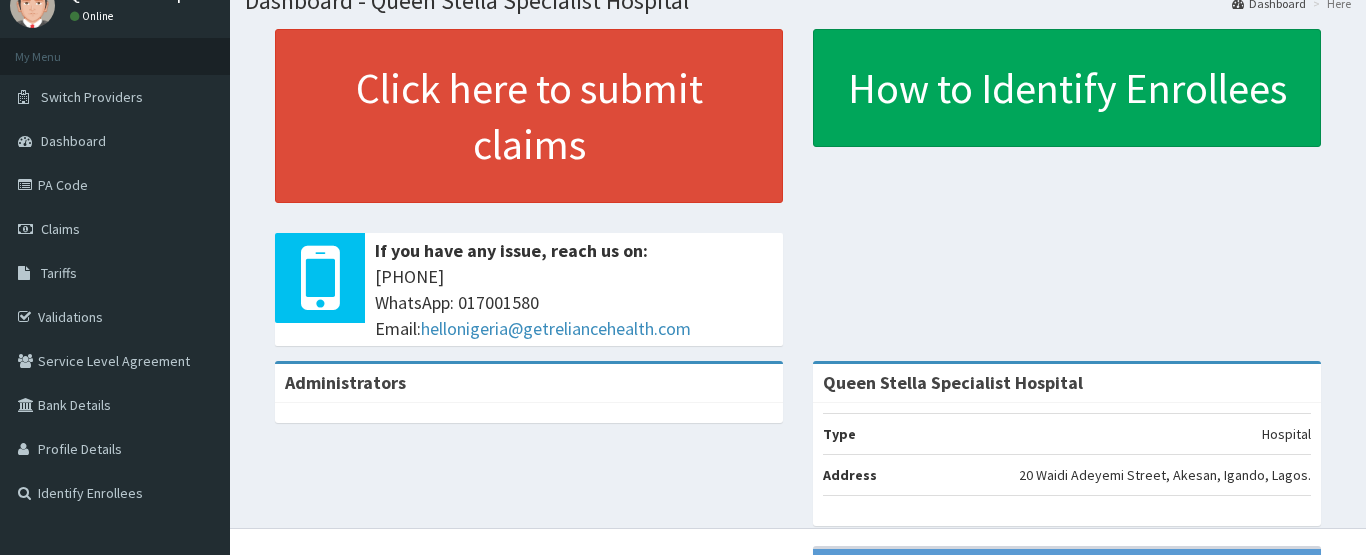 scroll, scrollTop: 0, scrollLeft: 0, axis: both 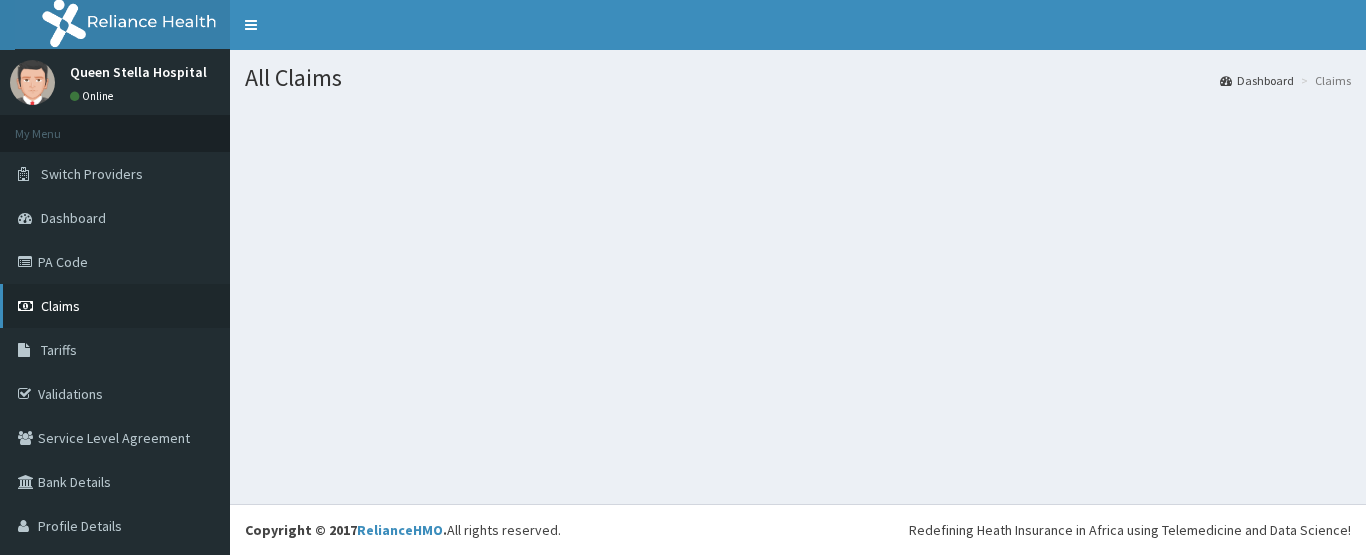 click on "Claims" at bounding box center (115, 306) 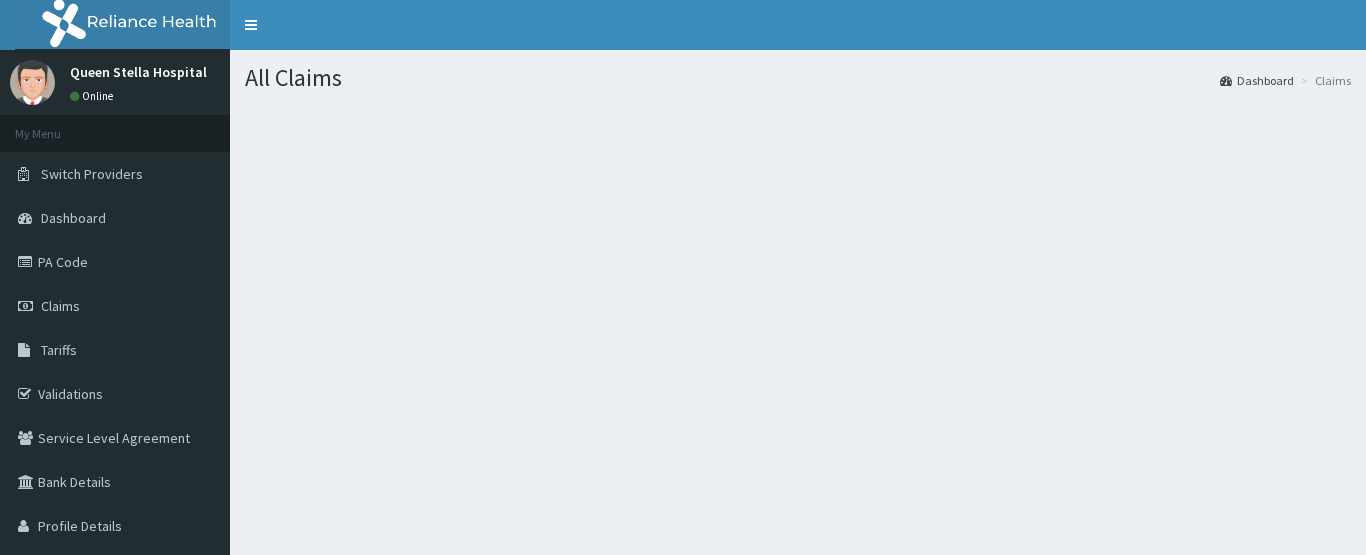 scroll, scrollTop: 0, scrollLeft: 0, axis: both 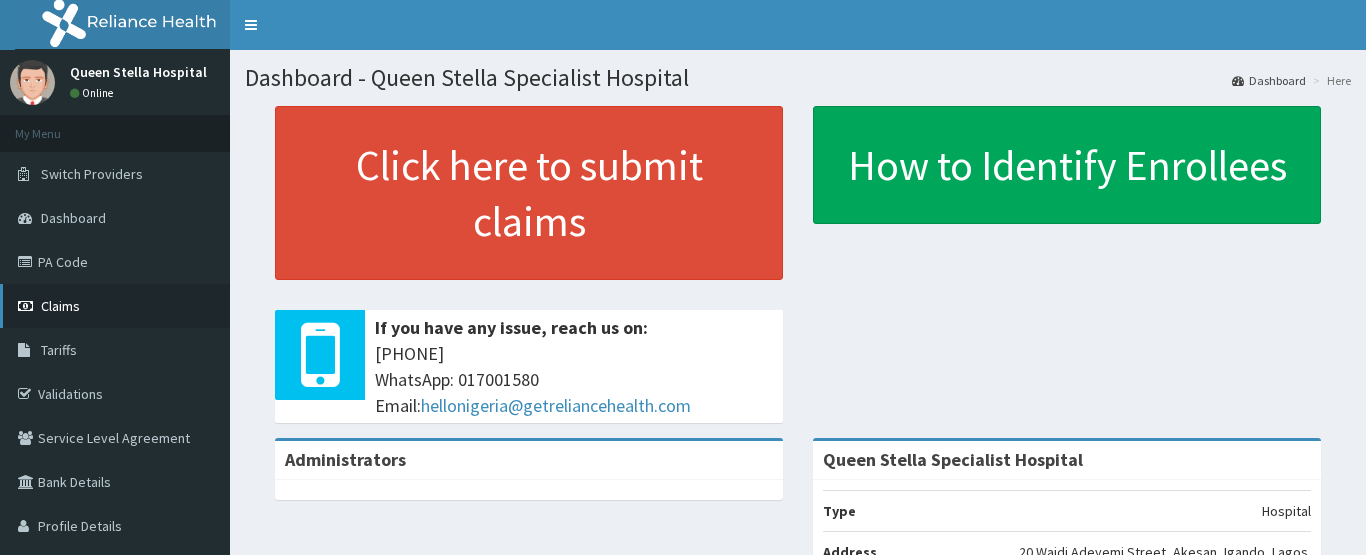 click on "Claims" at bounding box center [60, 306] 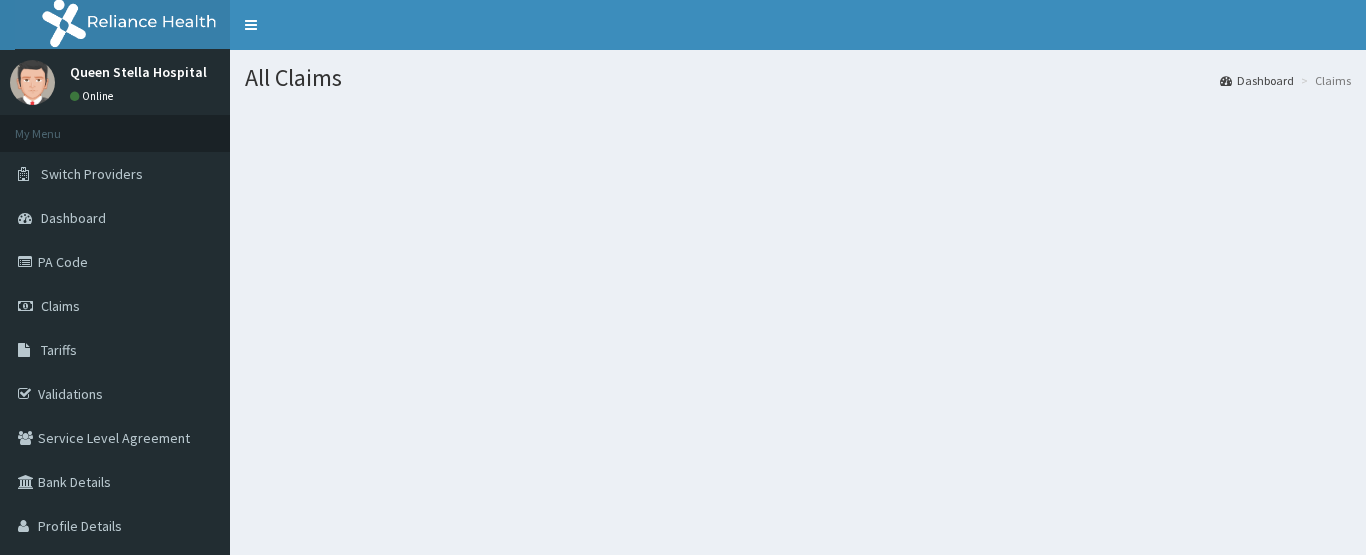 scroll, scrollTop: 0, scrollLeft: 0, axis: both 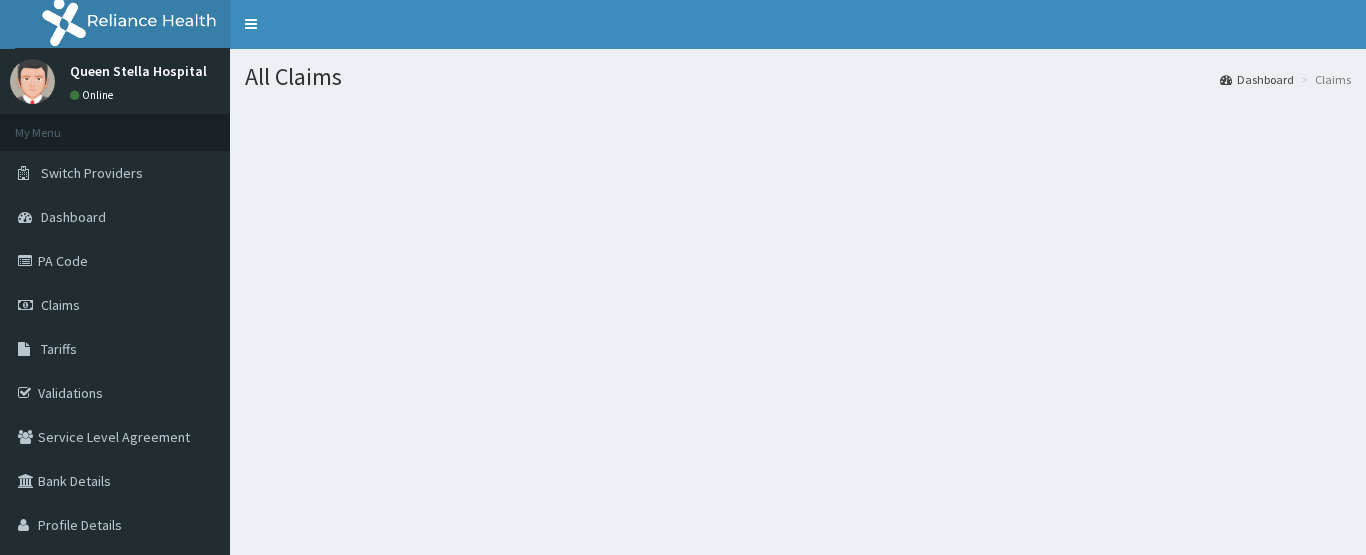 click on "Claims" at bounding box center (1323, 79) 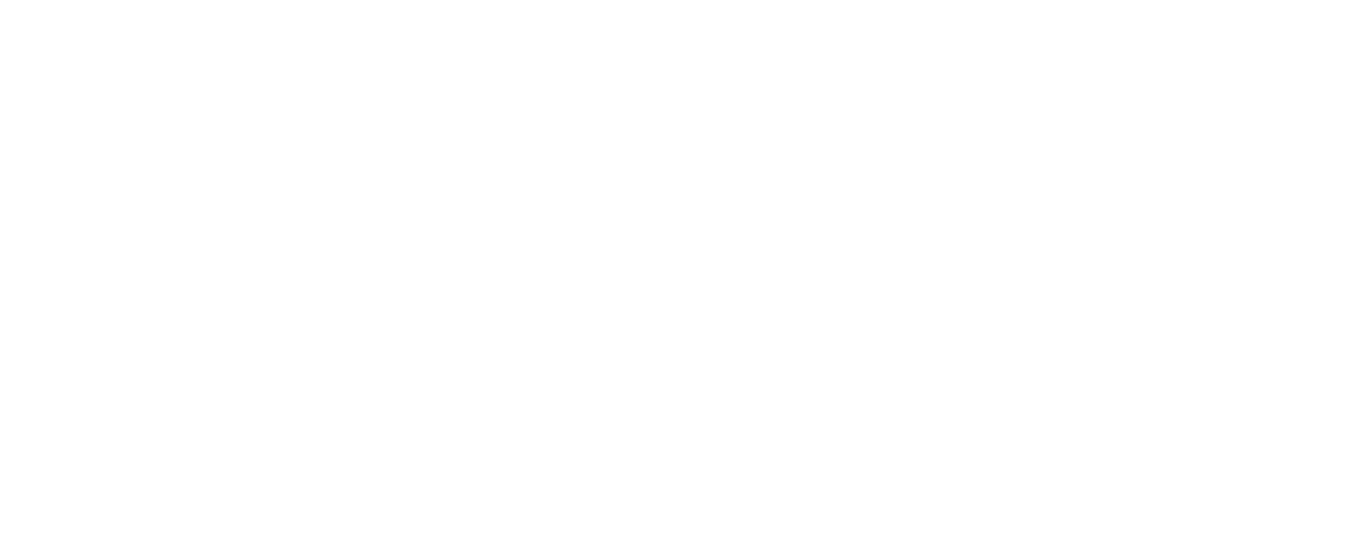 scroll, scrollTop: 0, scrollLeft: 0, axis: both 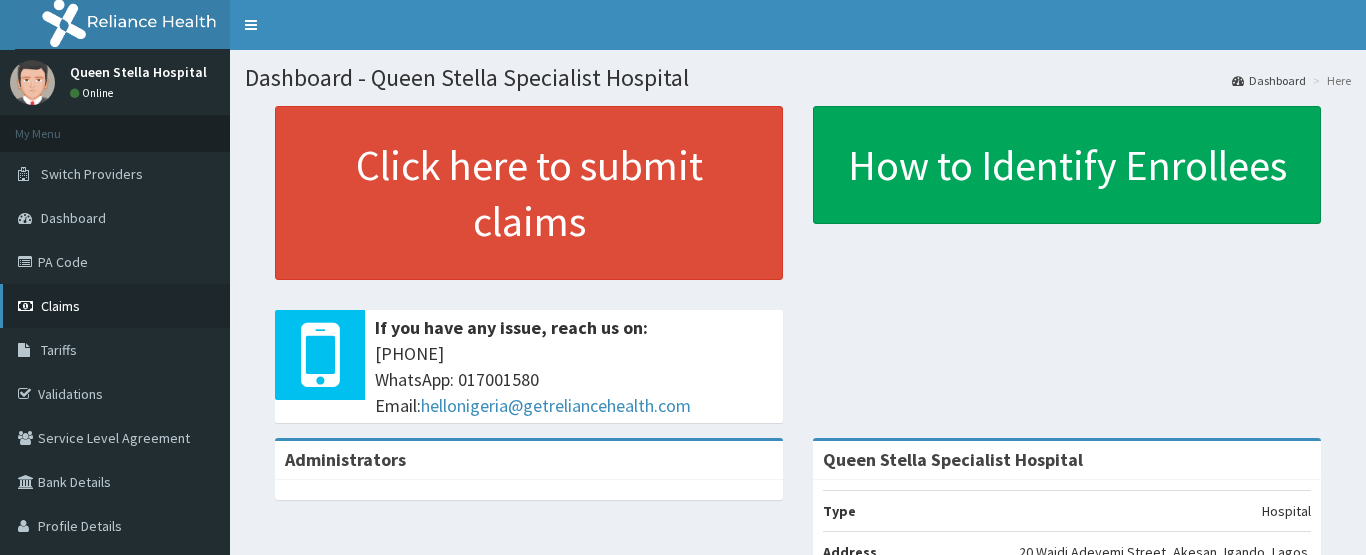 click on "Claims" at bounding box center [60, 306] 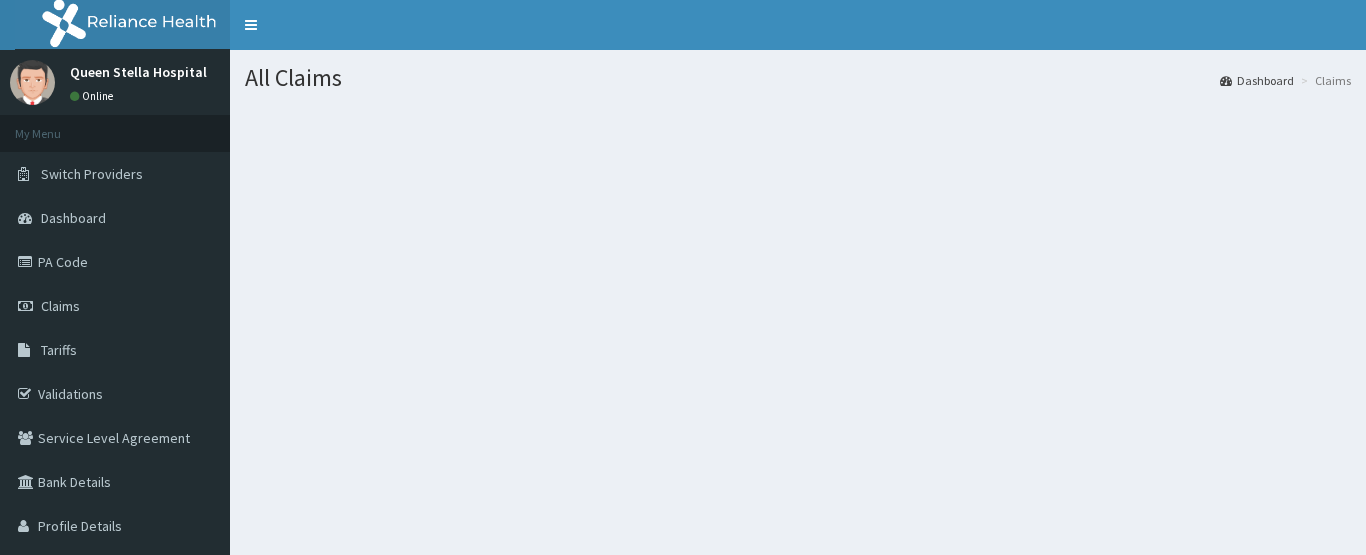 scroll, scrollTop: 0, scrollLeft: 0, axis: both 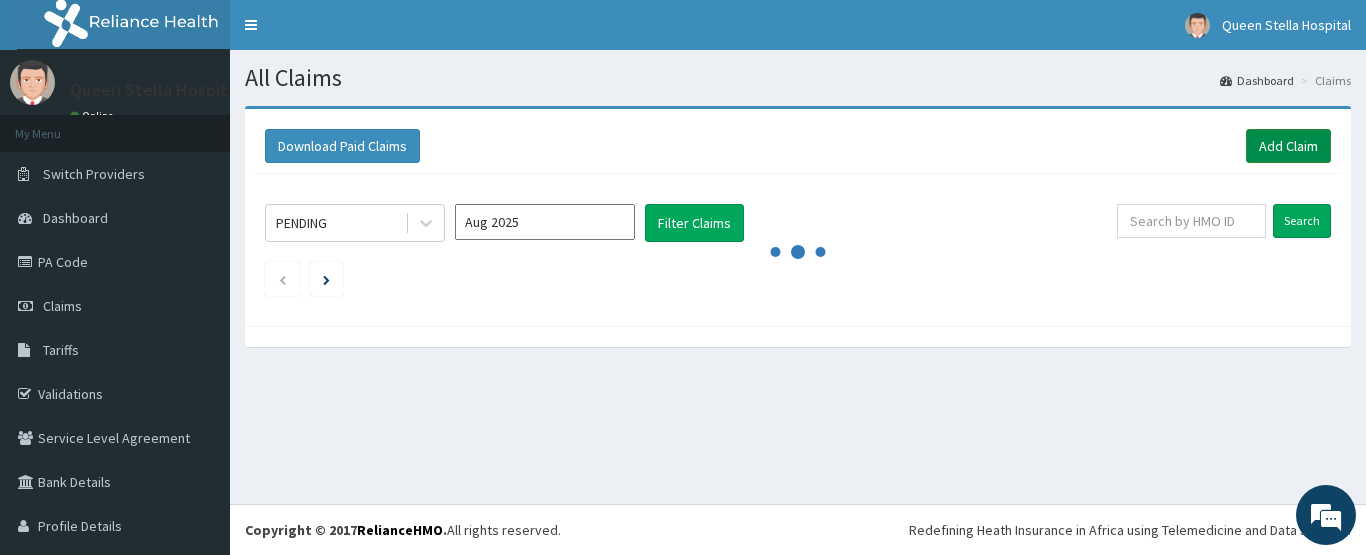 click on "Add Claim" at bounding box center (1288, 146) 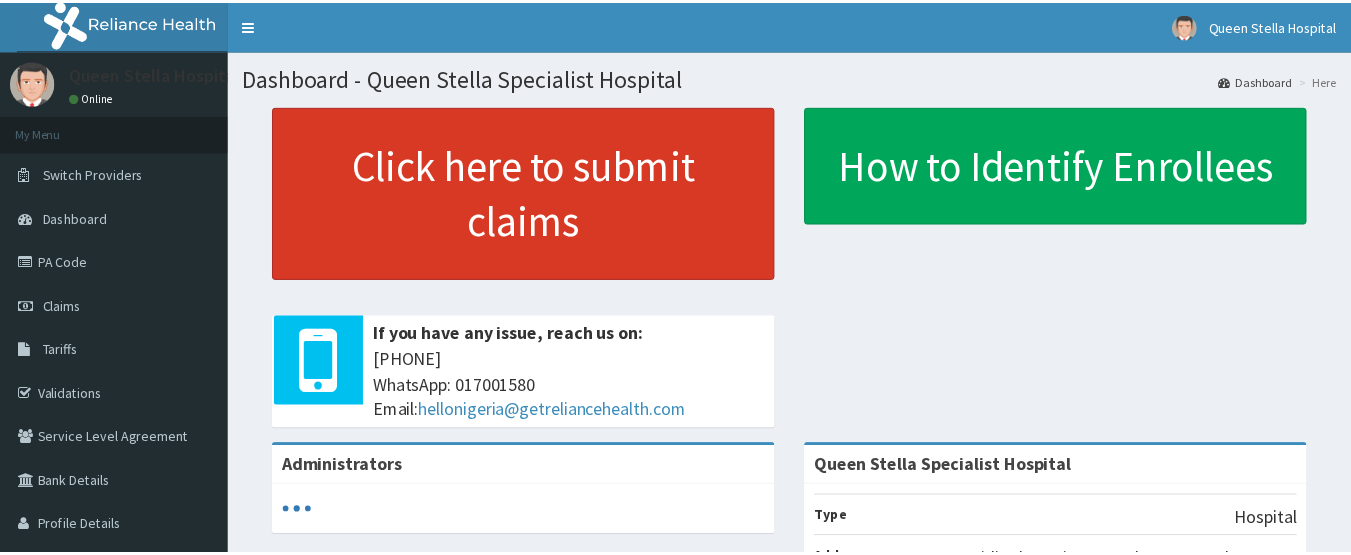 scroll, scrollTop: 0, scrollLeft: 0, axis: both 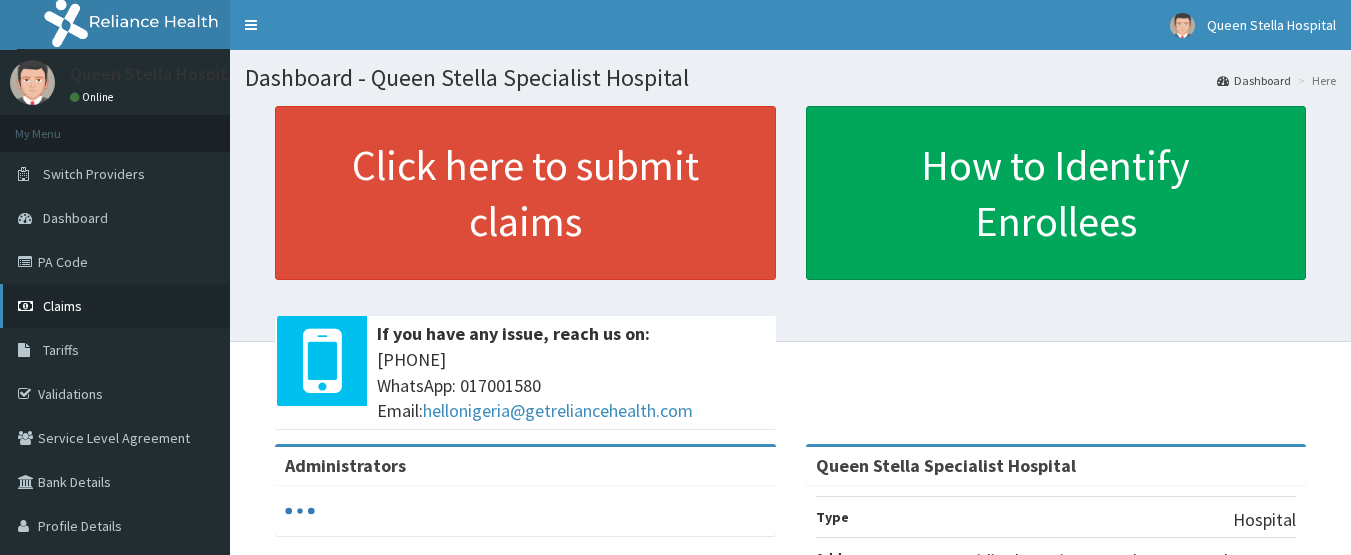 click on "Claims" at bounding box center (115, 306) 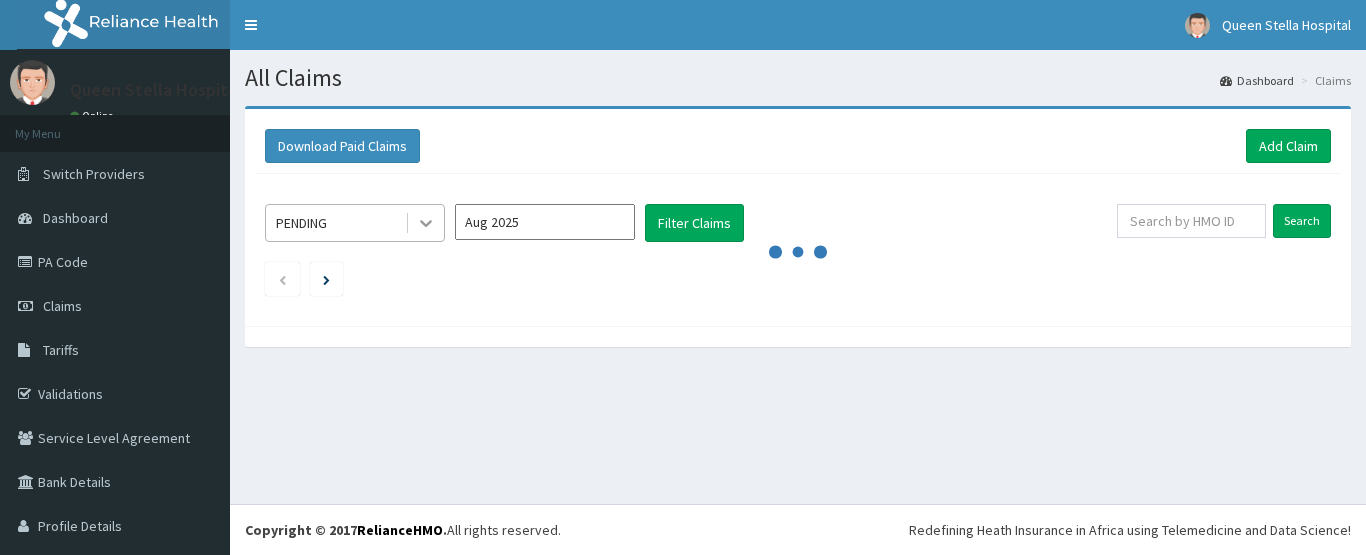scroll, scrollTop: 0, scrollLeft: 0, axis: both 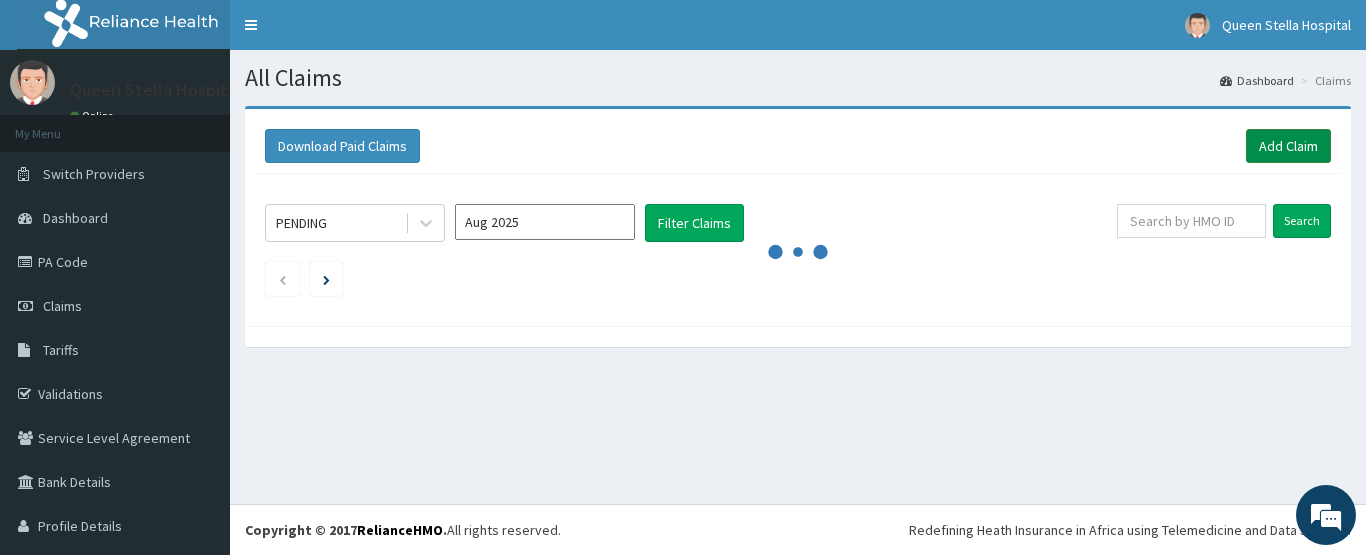click on "Add Claim" at bounding box center (1288, 146) 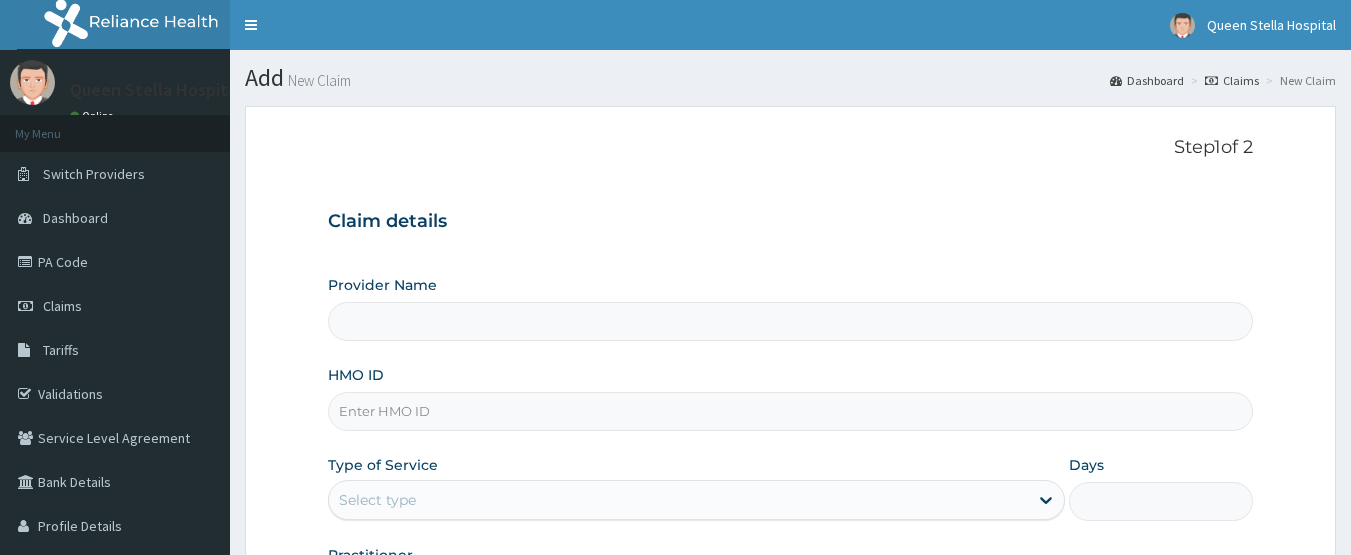 scroll, scrollTop: 0, scrollLeft: 0, axis: both 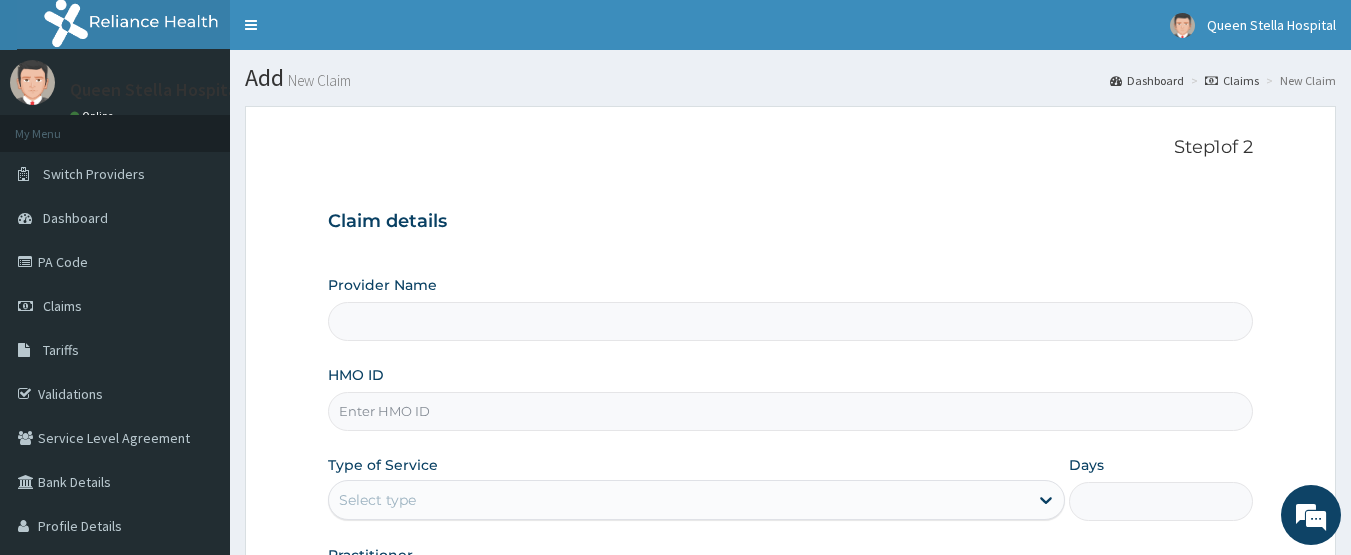 click on "HMO ID" at bounding box center [791, 411] 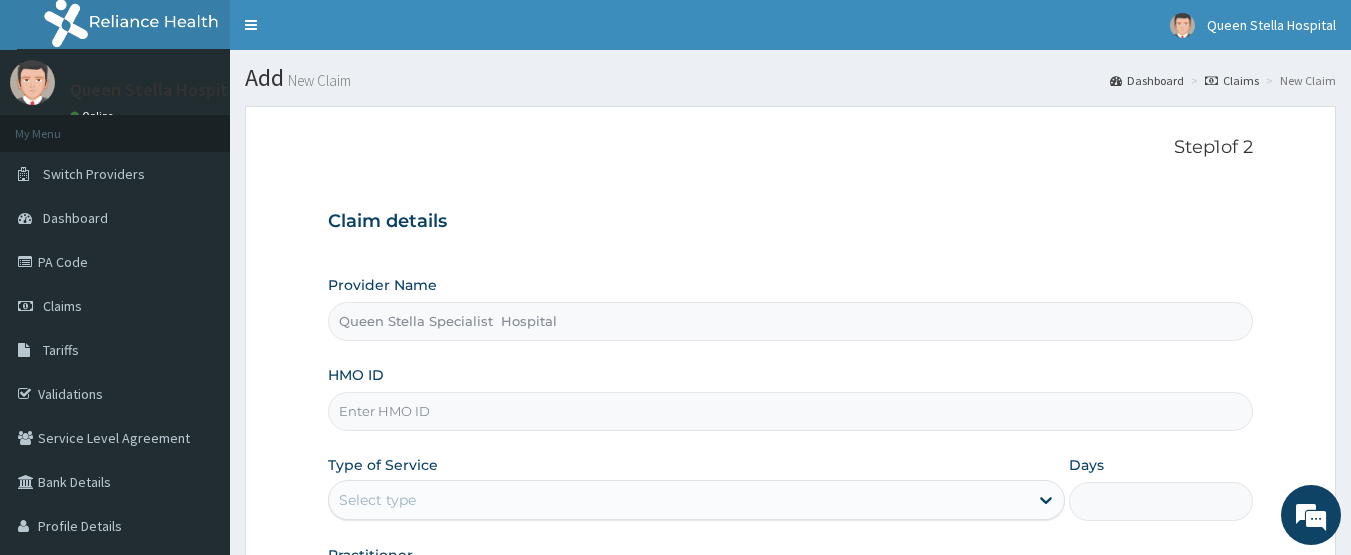 scroll, scrollTop: 0, scrollLeft: 0, axis: both 